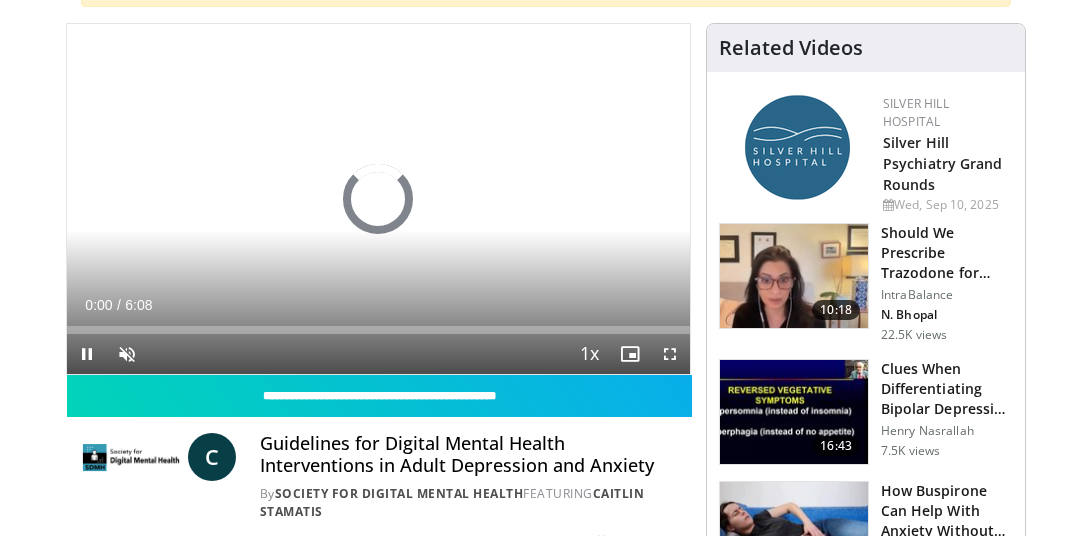 scroll, scrollTop: 200, scrollLeft: 0, axis: vertical 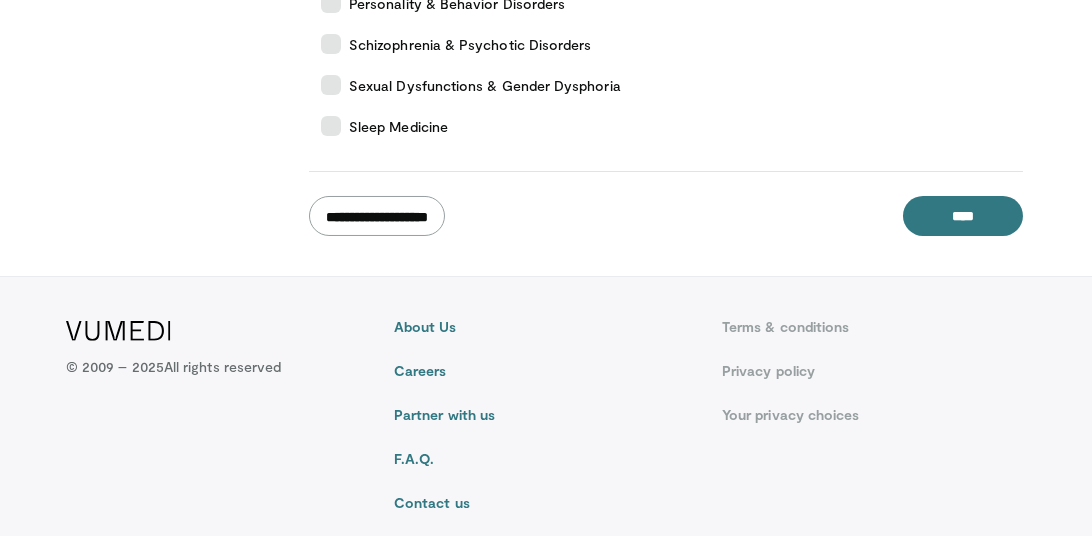 click on "**********" at bounding box center [377, 216] 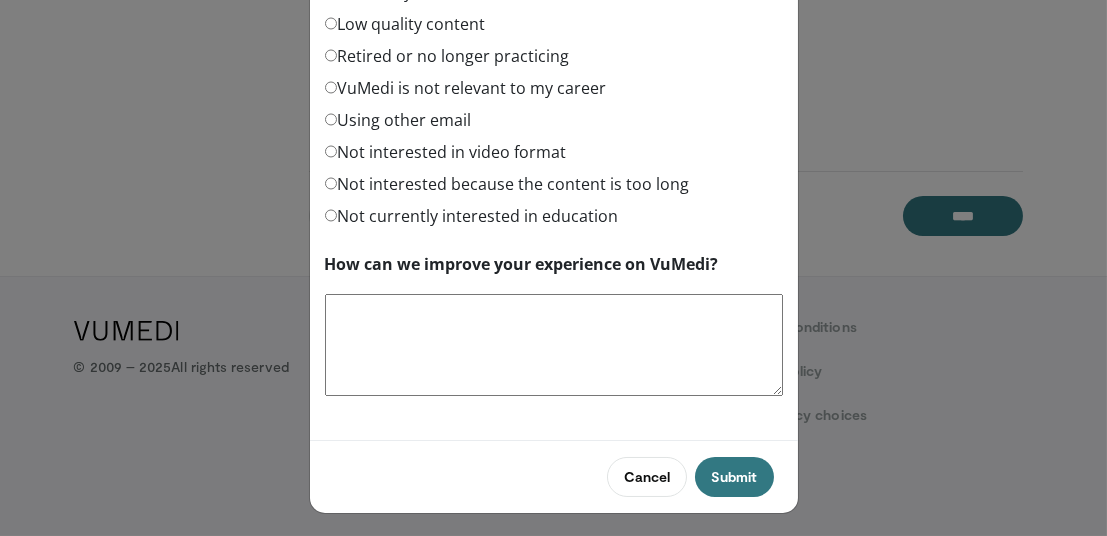 scroll, scrollTop: 171, scrollLeft: 0, axis: vertical 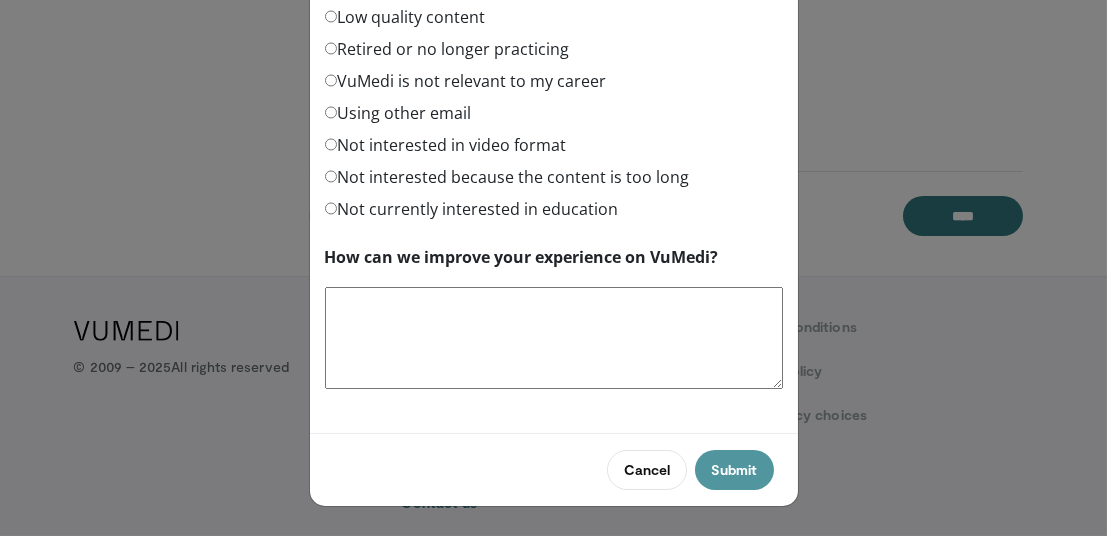 click on "Submit" at bounding box center (734, 470) 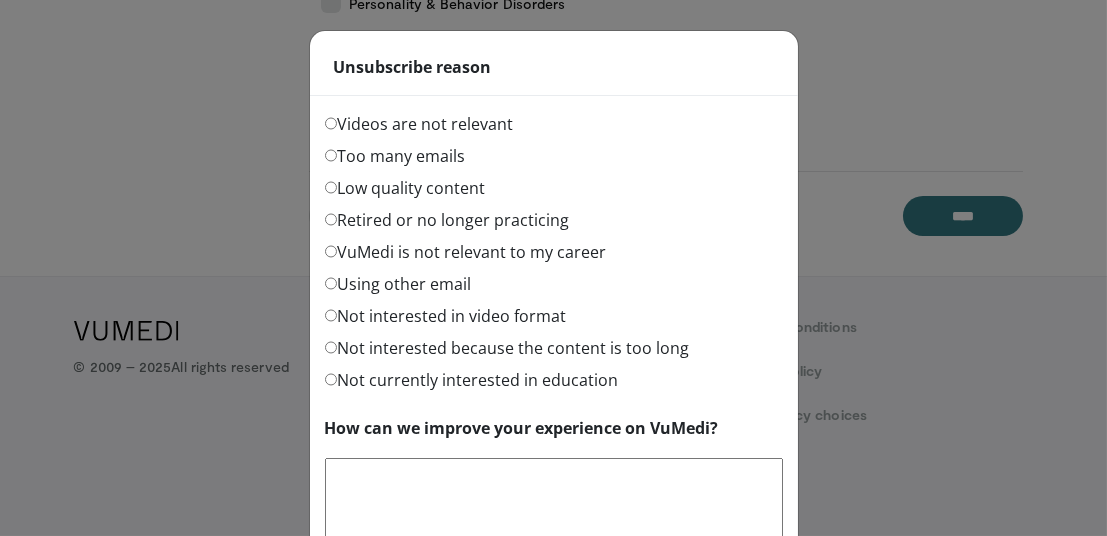scroll, scrollTop: 171, scrollLeft: 0, axis: vertical 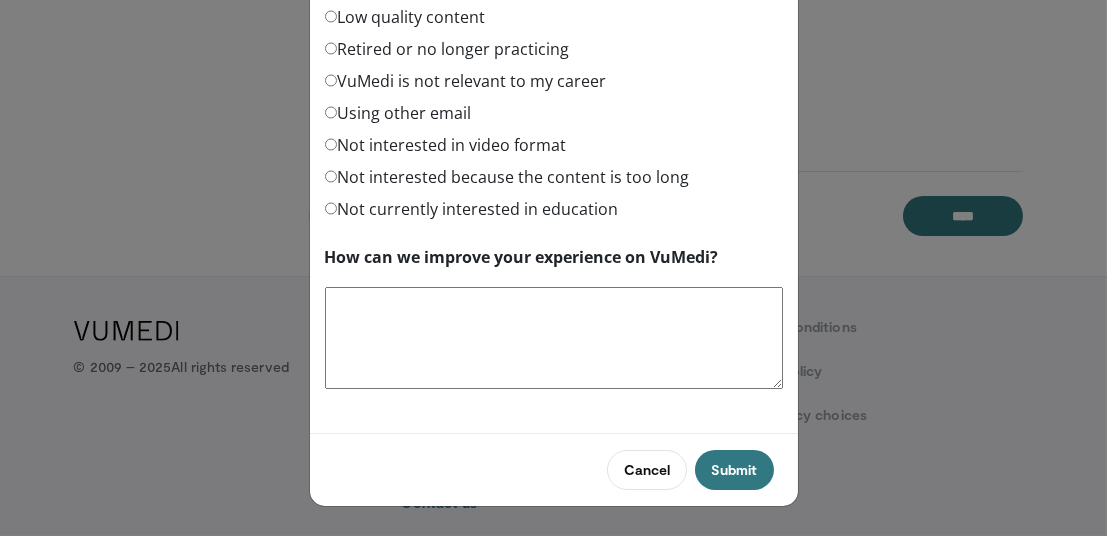 click on "How can we improve your experience on VuMedi?" at bounding box center (554, 338) 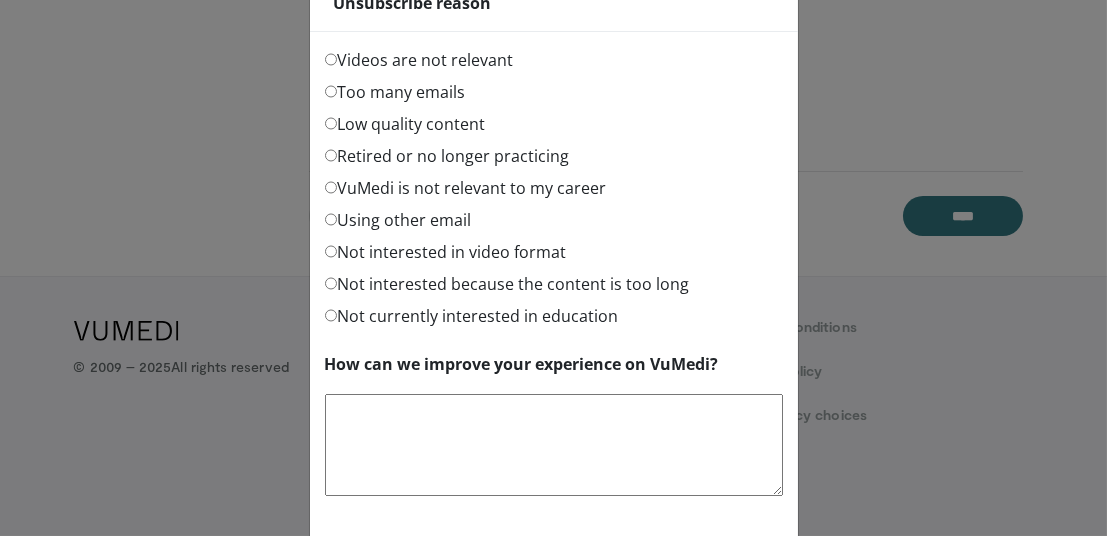 scroll, scrollTop: 0, scrollLeft: 0, axis: both 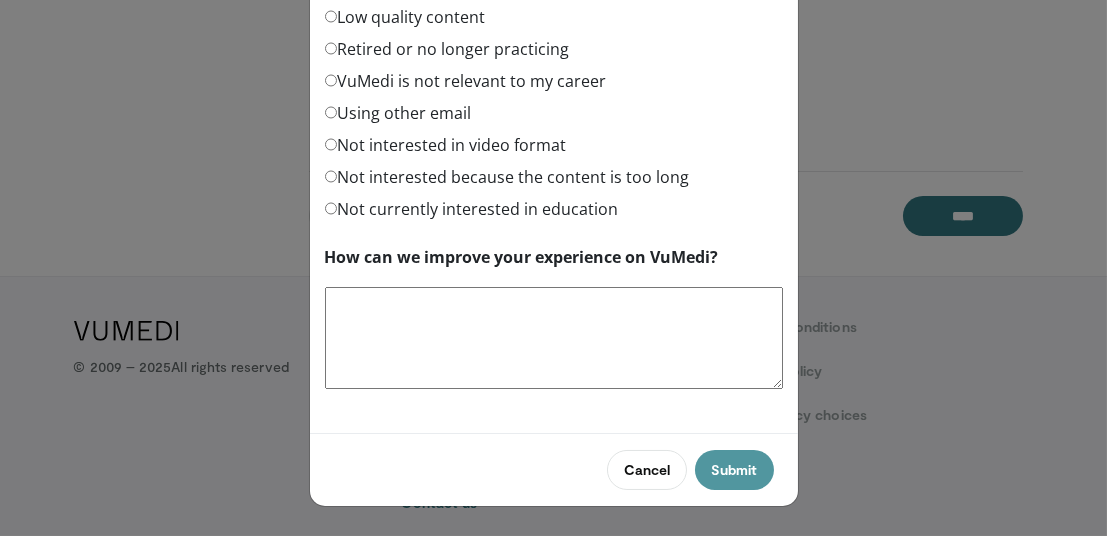 click on "Submit" at bounding box center [734, 470] 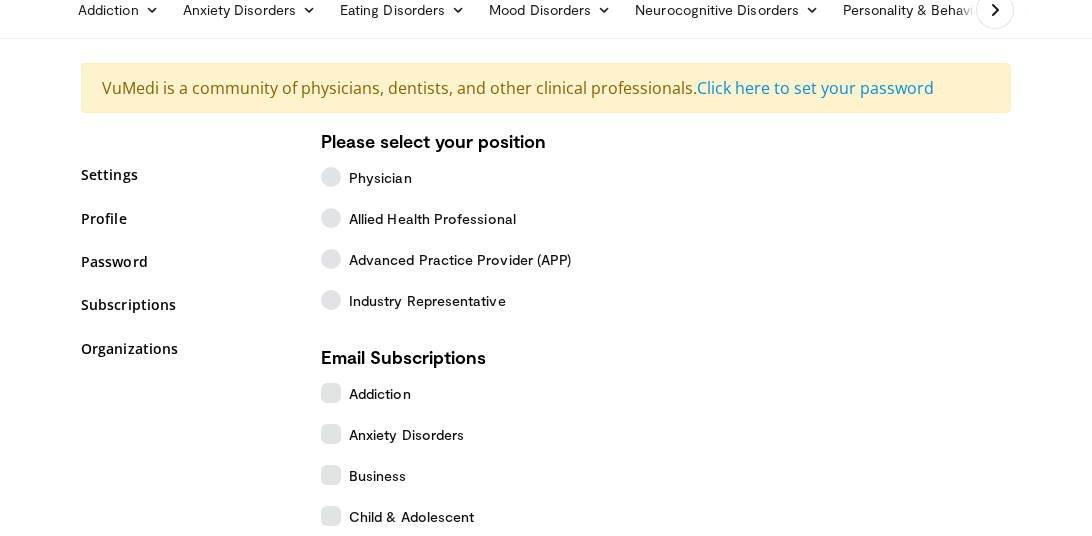 scroll, scrollTop: 0, scrollLeft: 0, axis: both 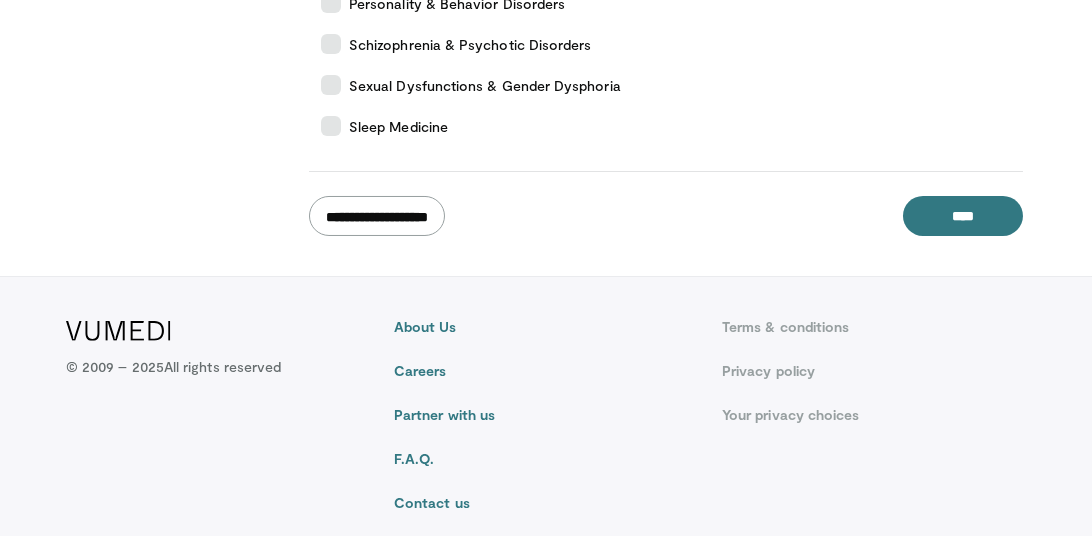 click on "**********" at bounding box center [377, 216] 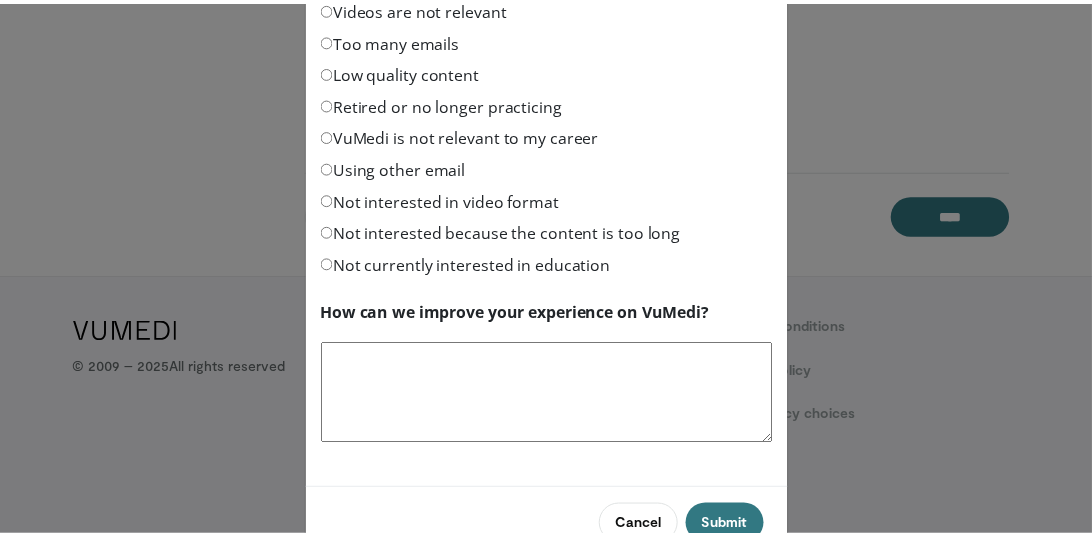 scroll, scrollTop: 171, scrollLeft: 0, axis: vertical 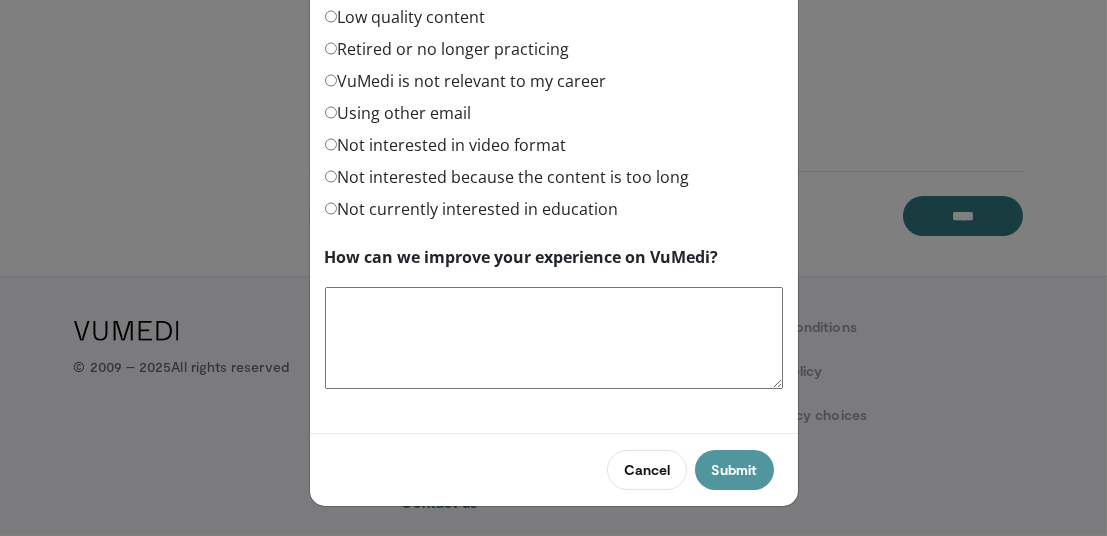 click on "Submit" at bounding box center (734, 470) 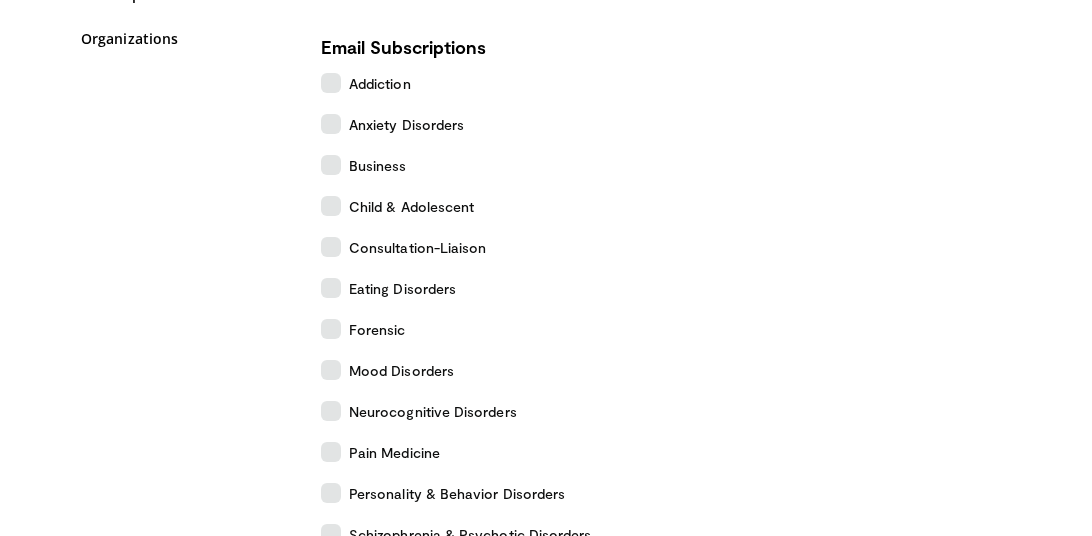 scroll, scrollTop: 0, scrollLeft: 0, axis: both 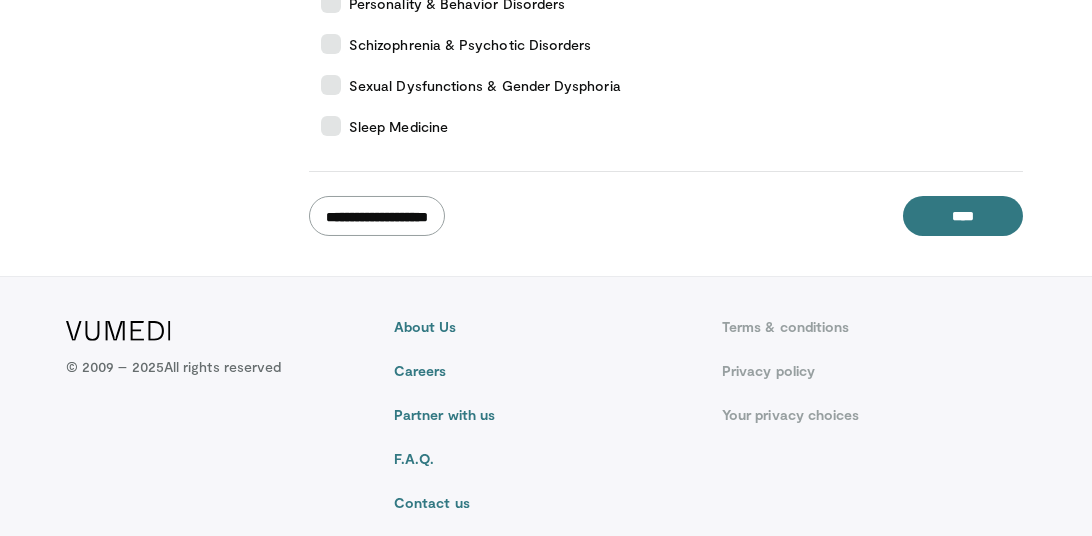 click on "**********" at bounding box center [377, 216] 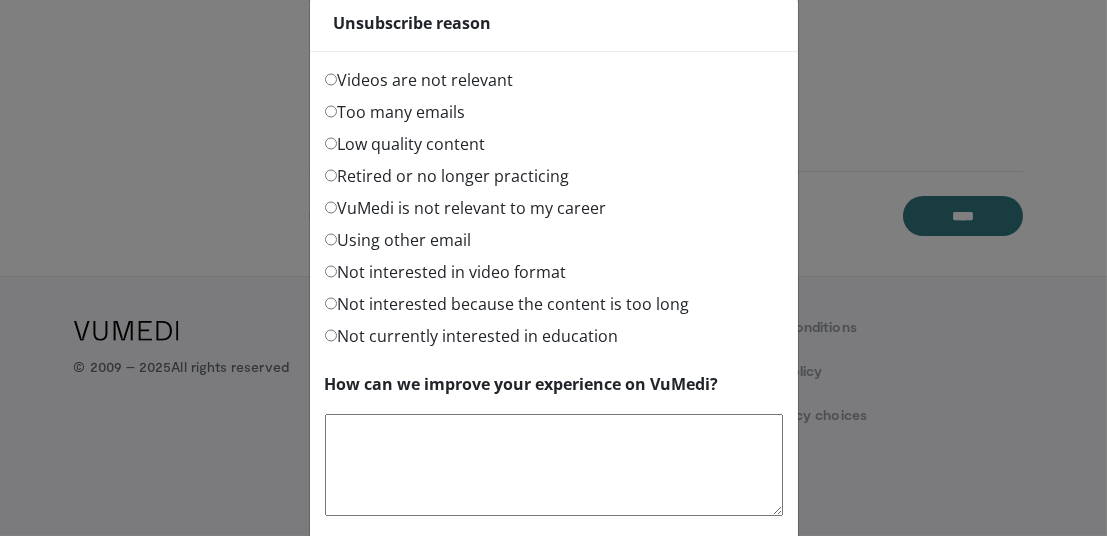 scroll, scrollTop: 0, scrollLeft: 0, axis: both 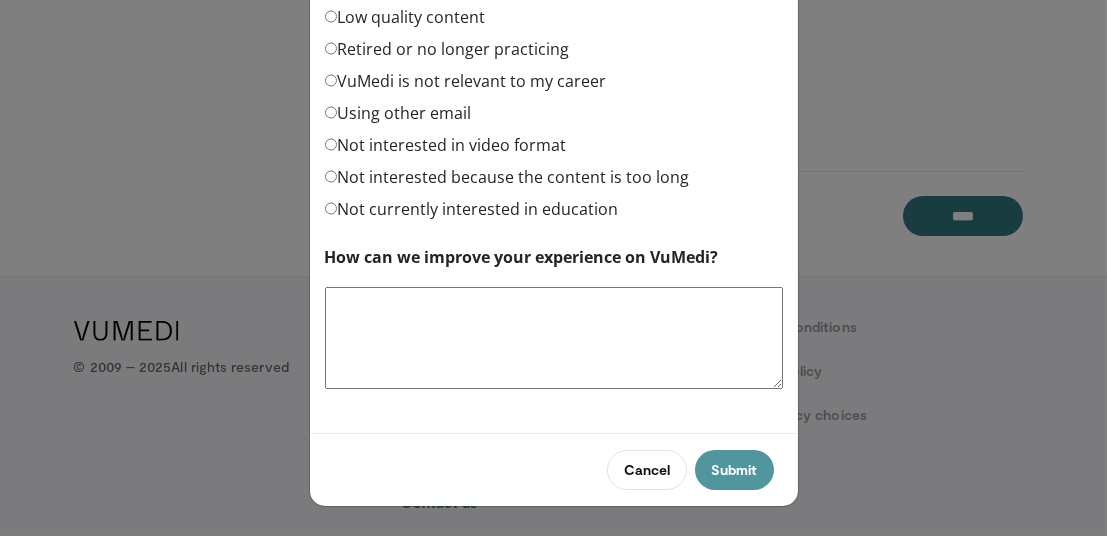 click on "Submit" at bounding box center [734, 470] 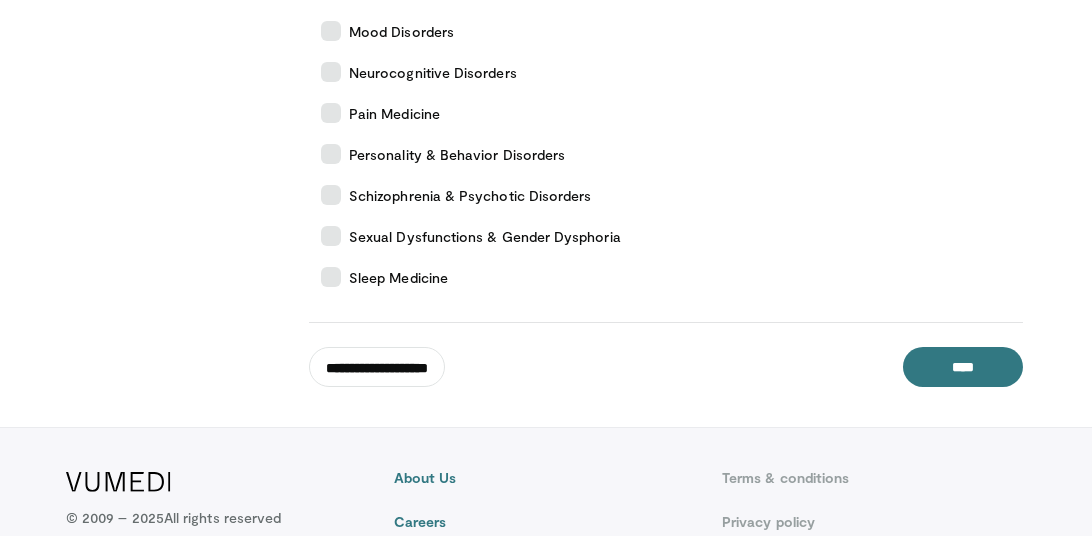scroll, scrollTop: 491, scrollLeft: 0, axis: vertical 